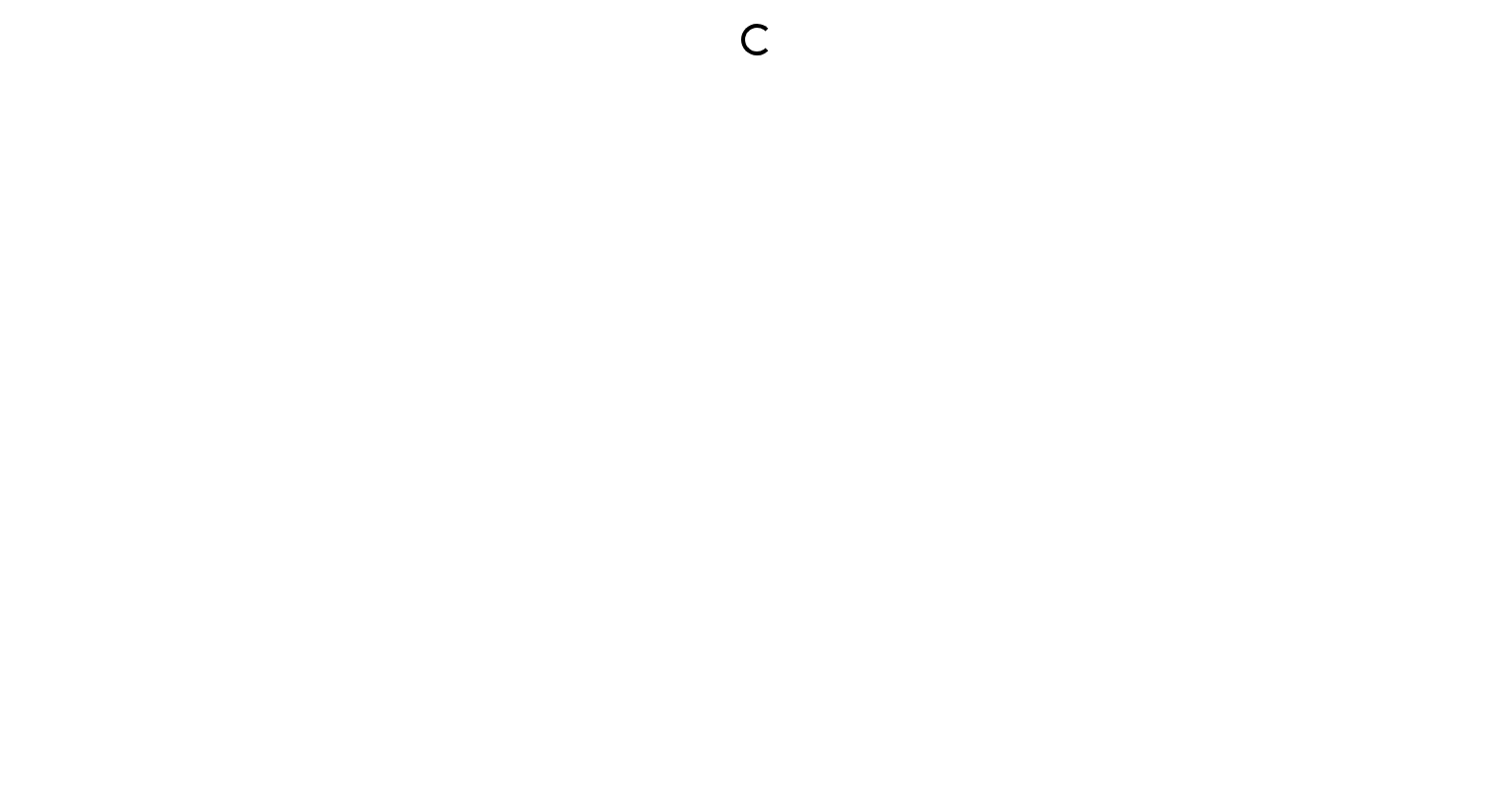 scroll, scrollTop: 0, scrollLeft: 0, axis: both 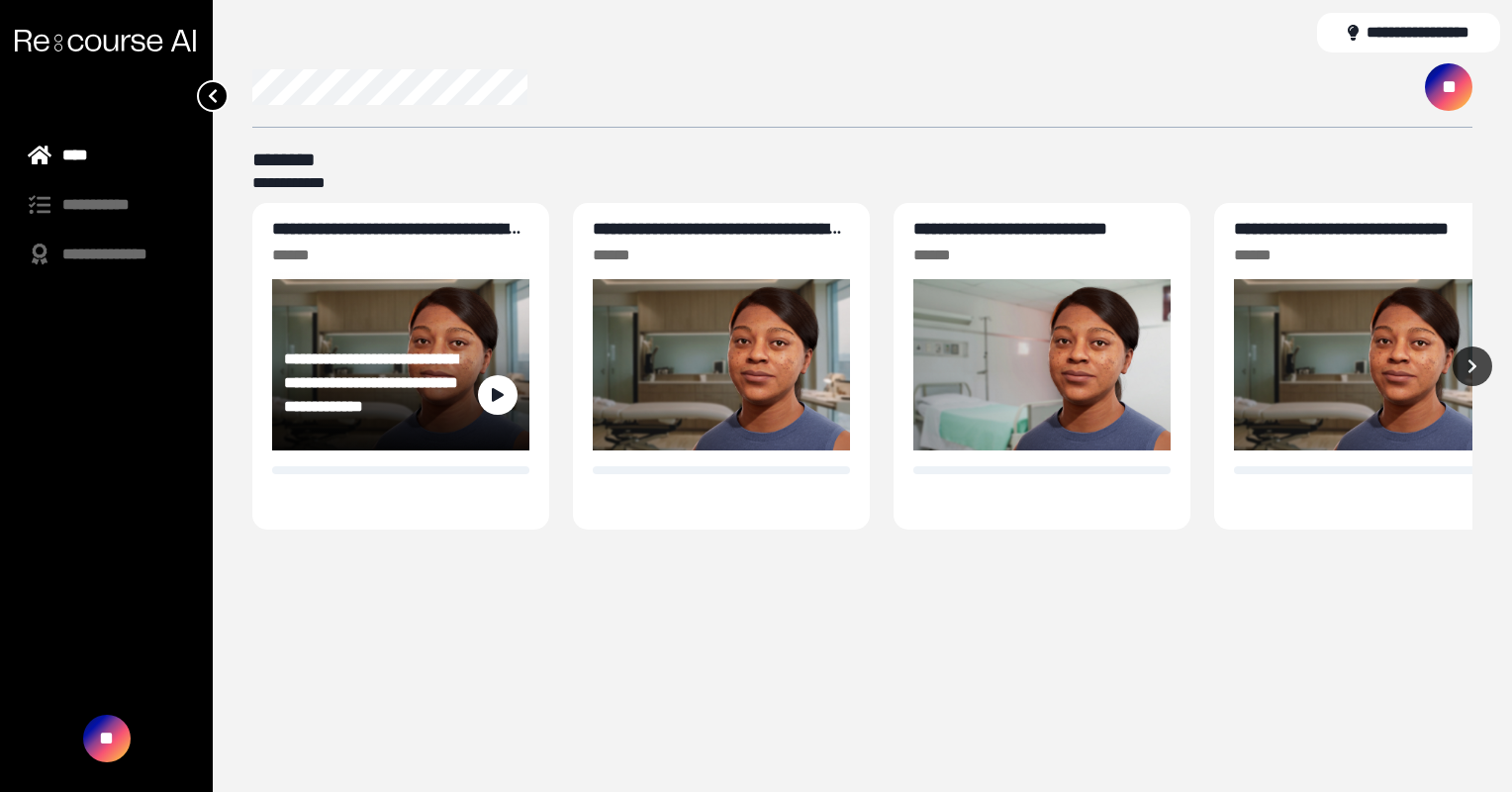 click on "**********" at bounding box center (396, 239) 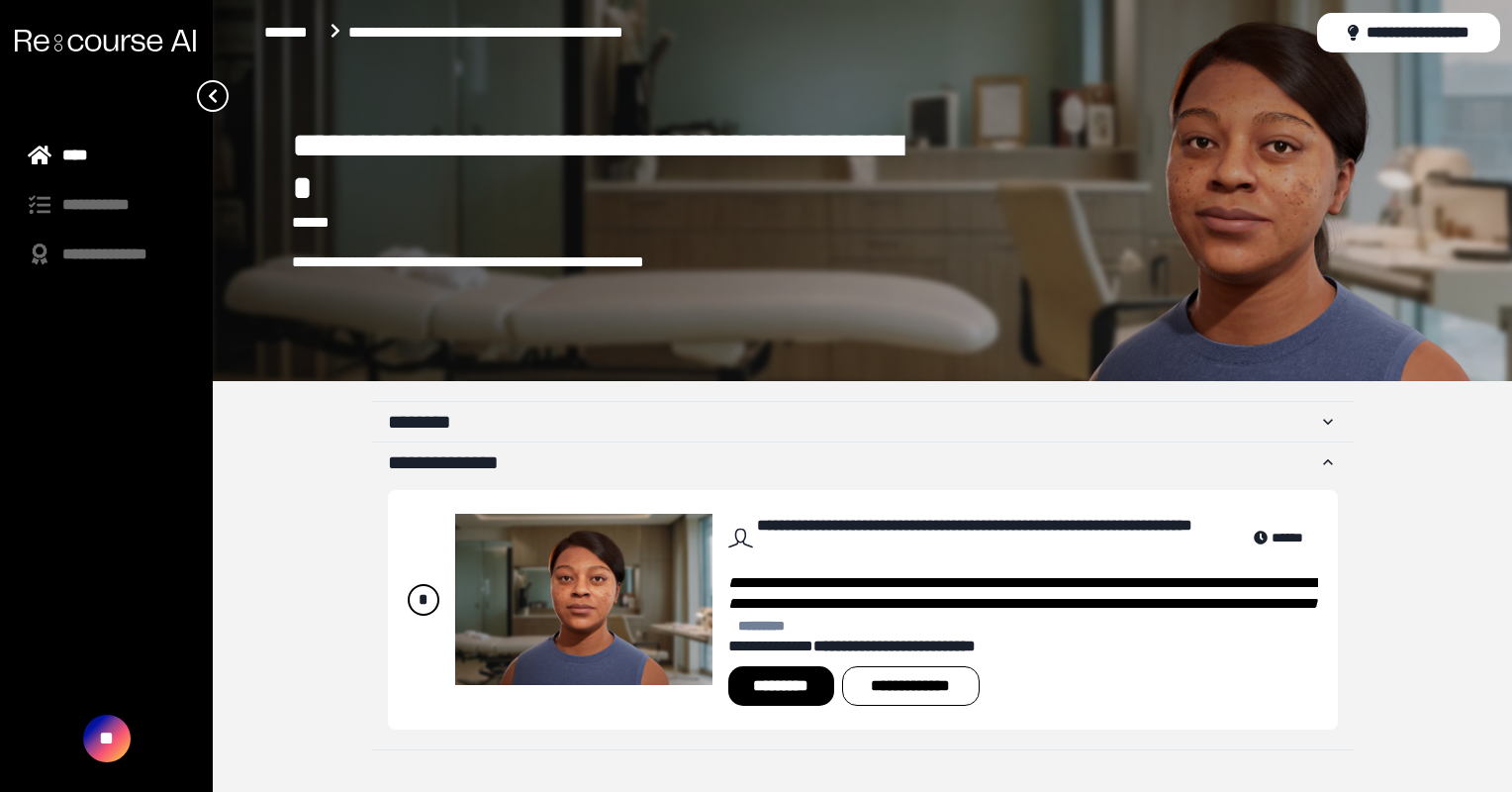 click on "*********" at bounding box center (781, 686) 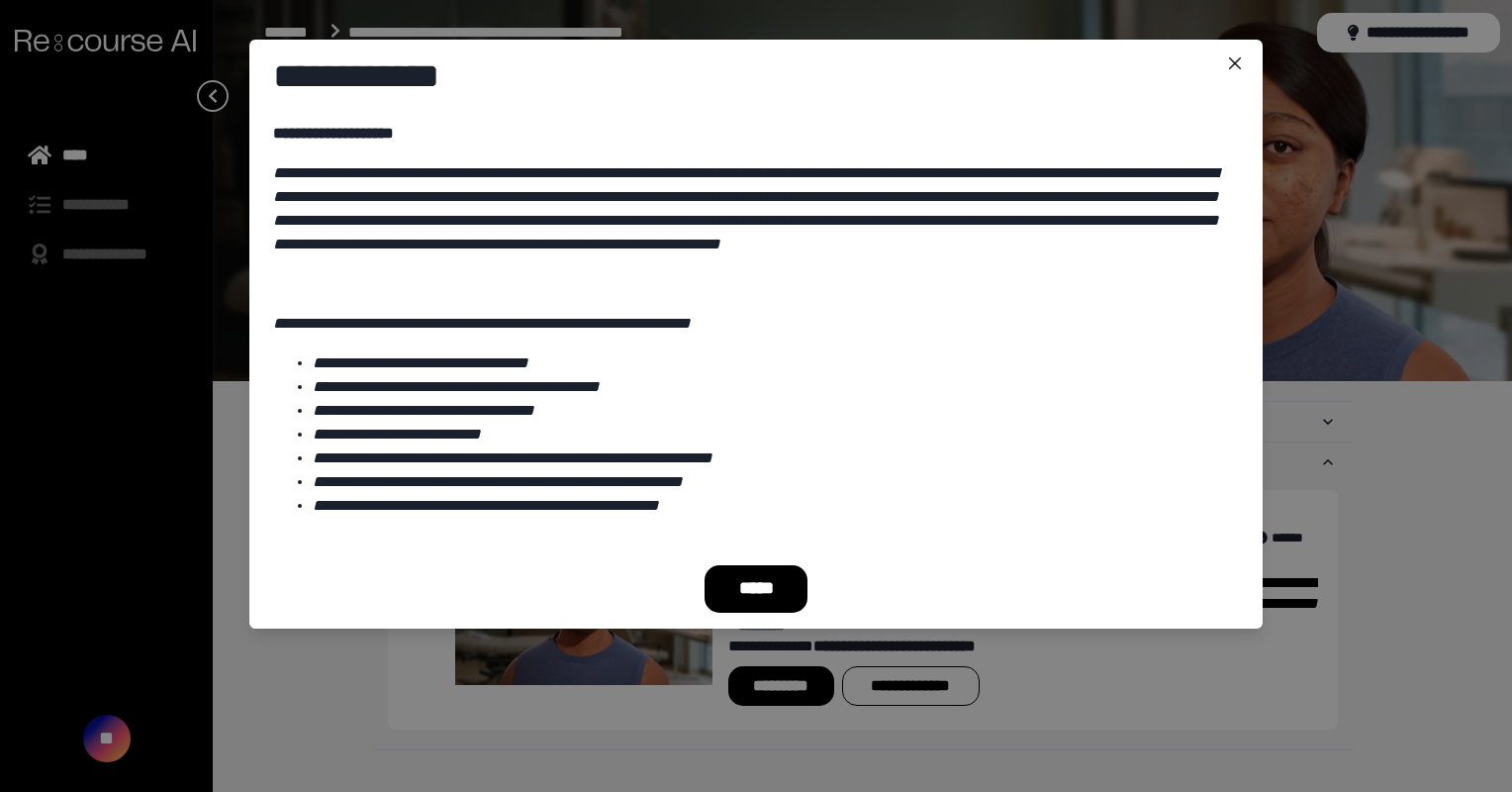 click on "*****" at bounding box center [756, 589] 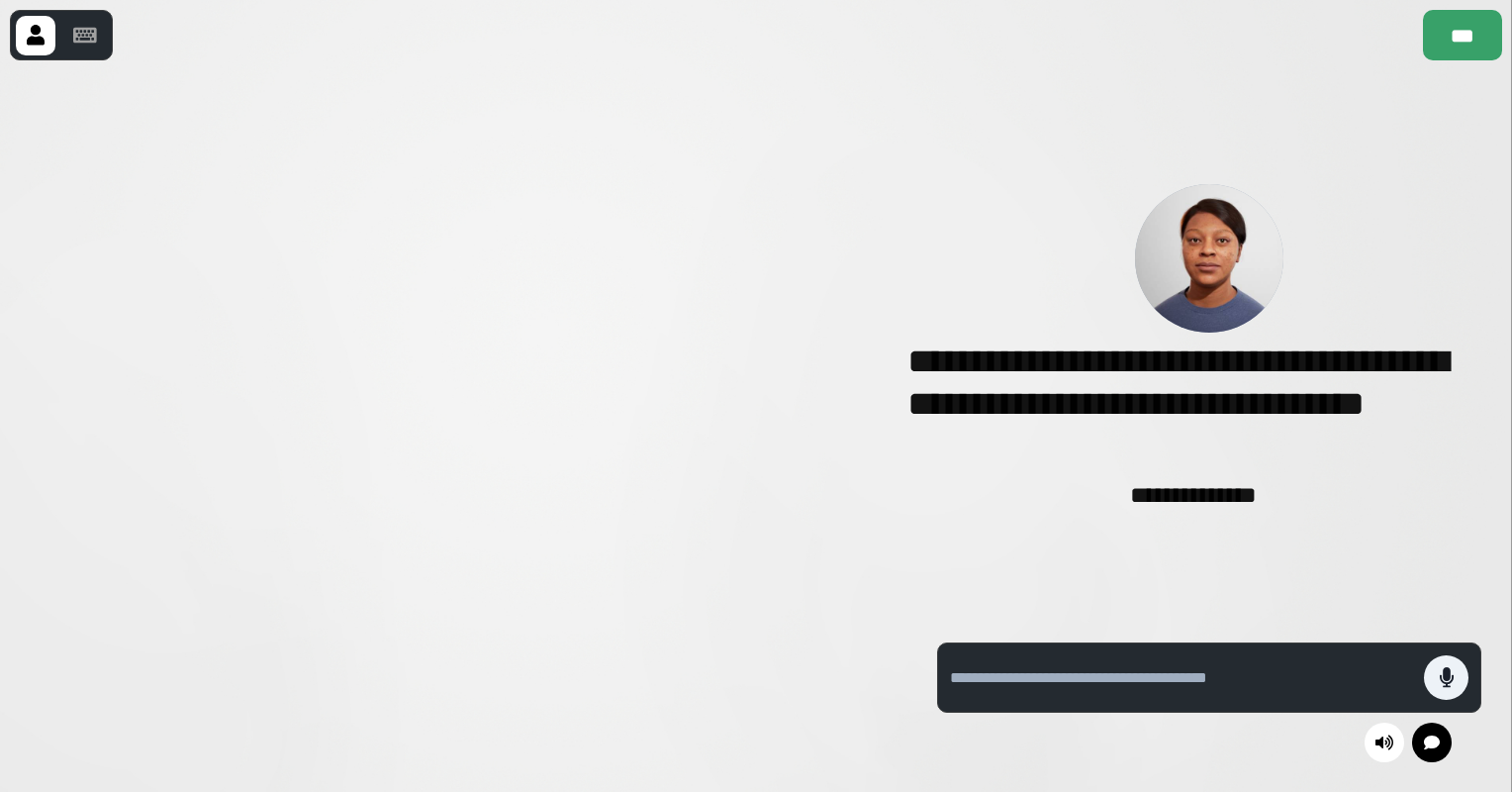 click on "**********" at bounding box center (1209, 348) 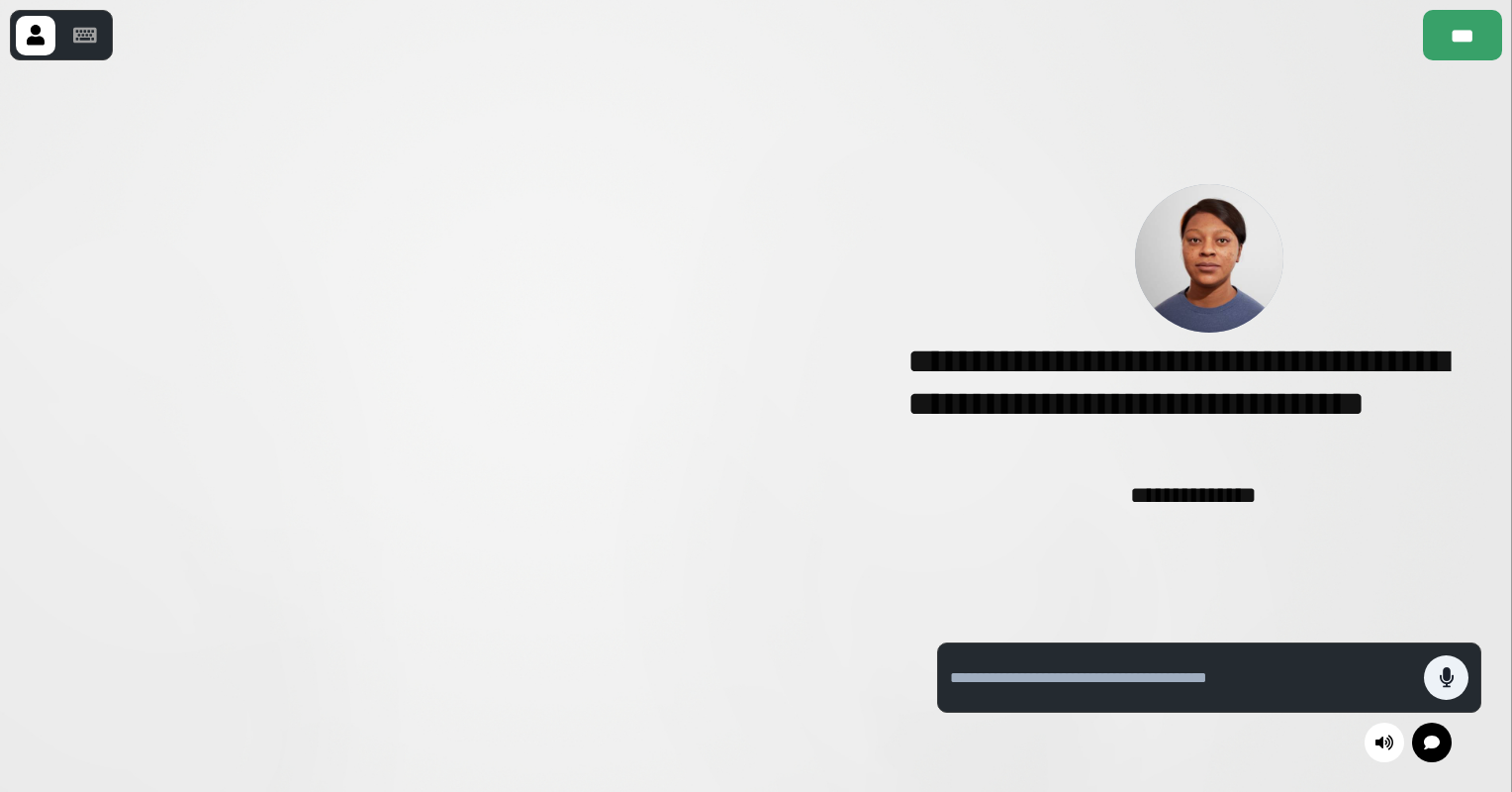click at bounding box center [453, 426] 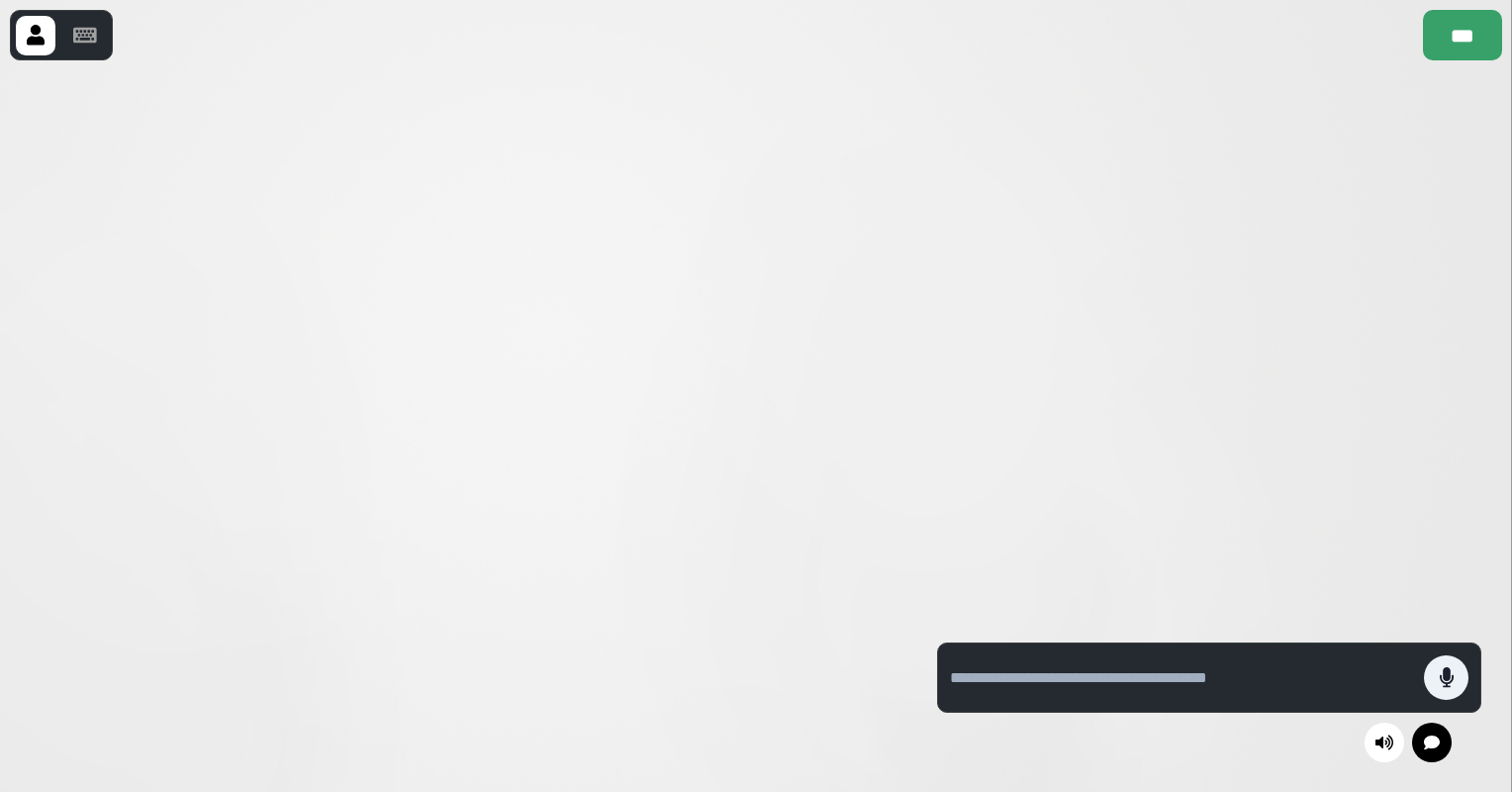 click at bounding box center [453, 426] 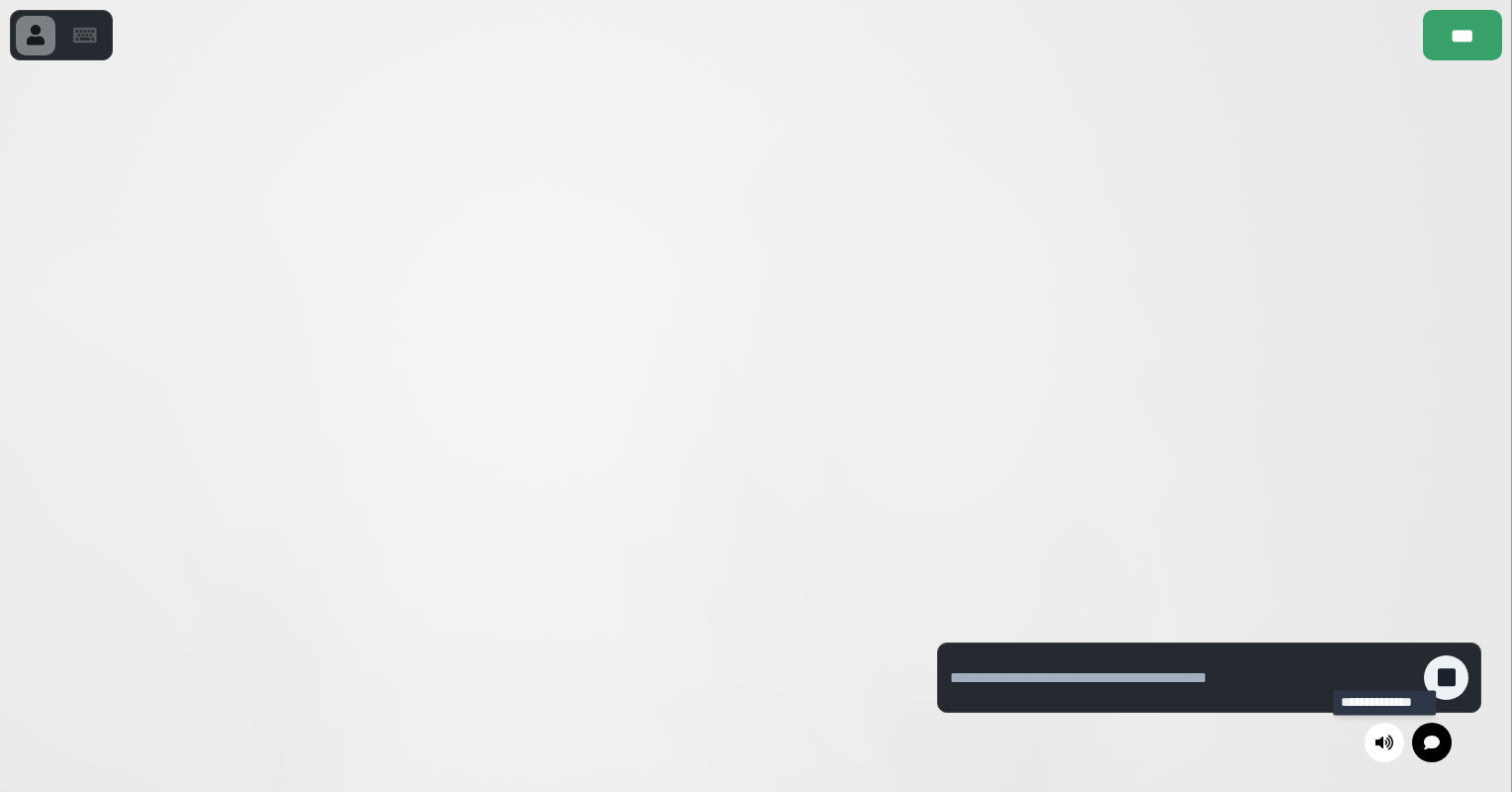 click at bounding box center (1384, 742) 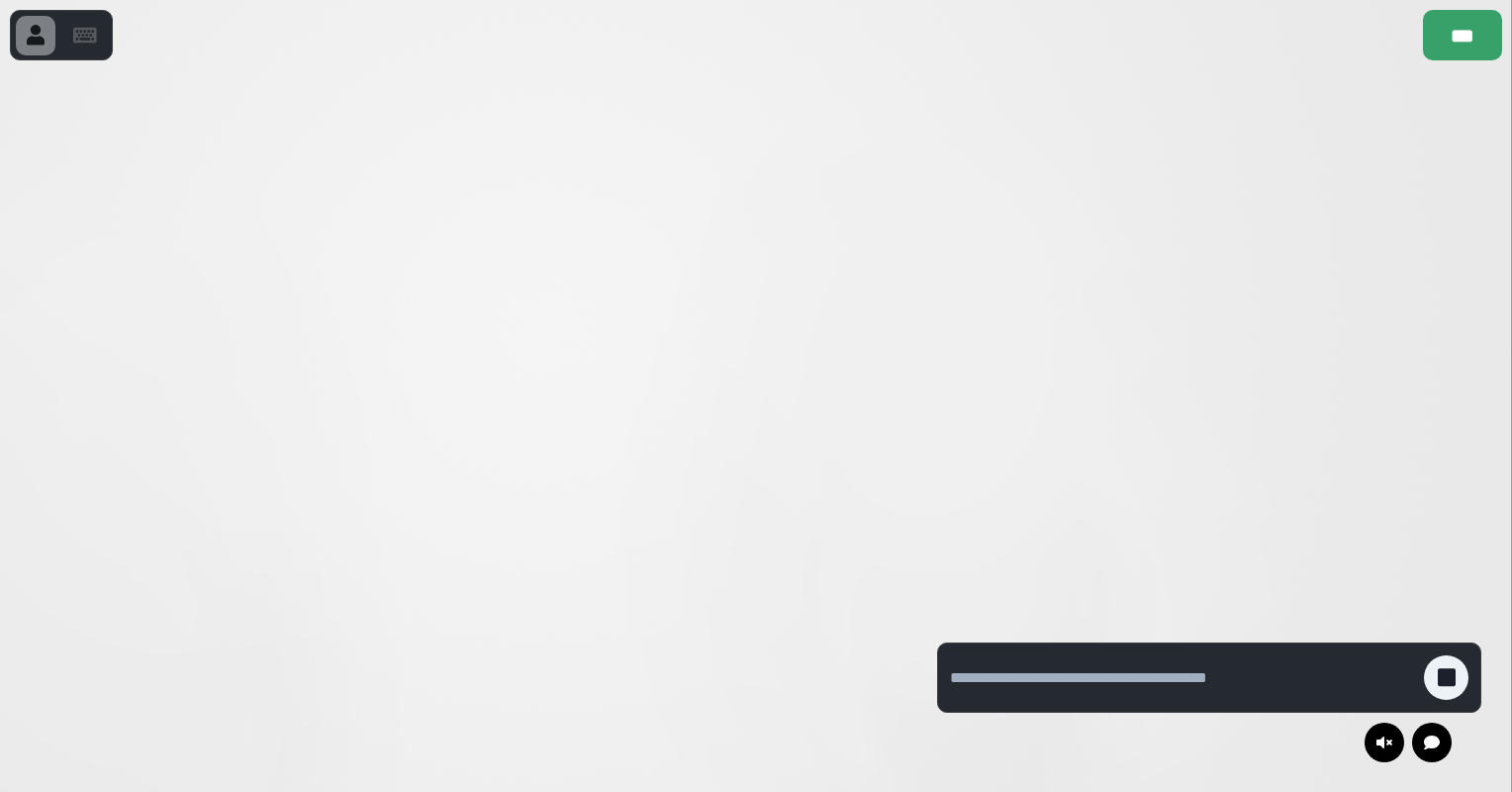 click at bounding box center [1384, 742] 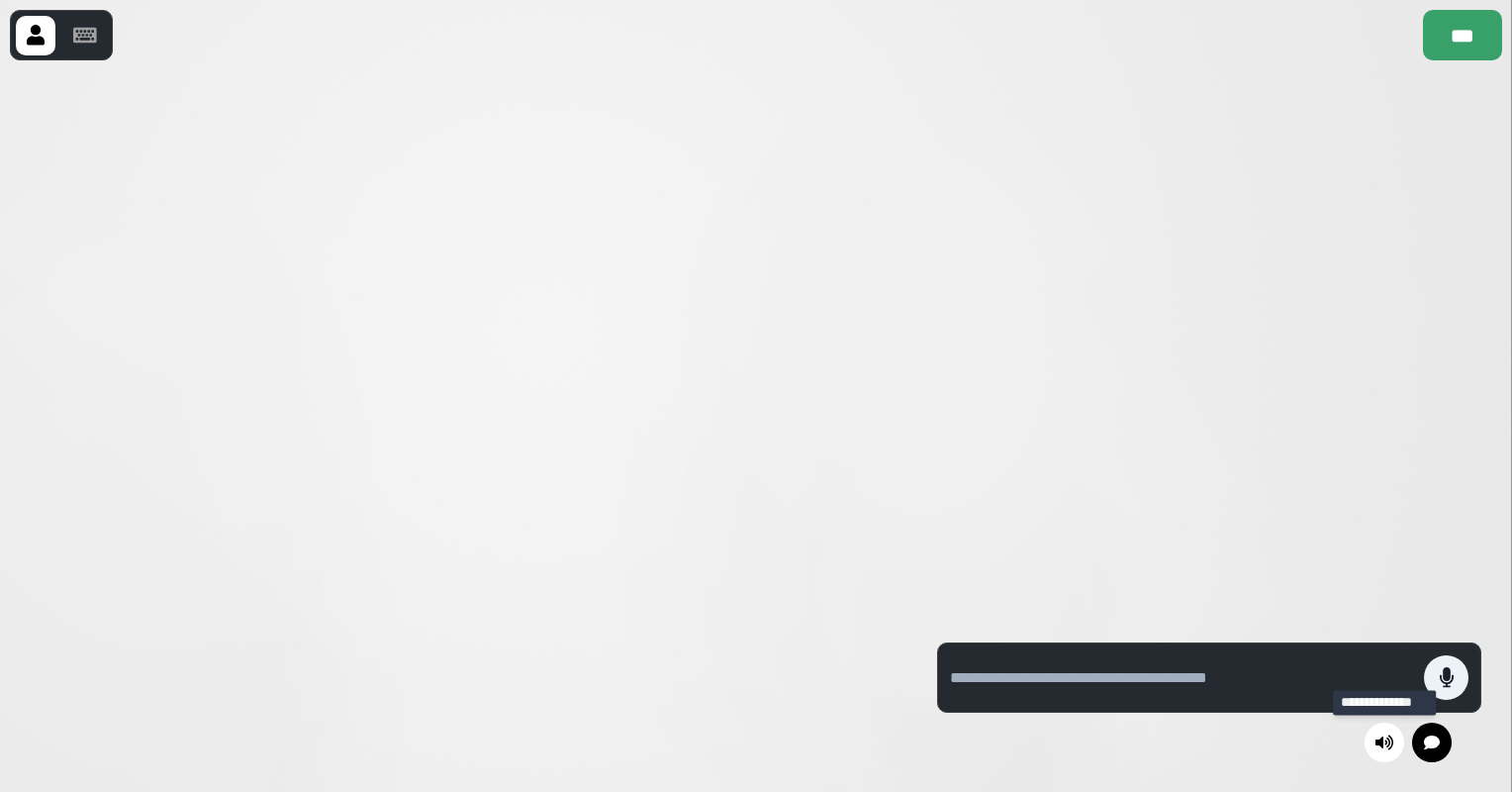 click at bounding box center (453, 426) 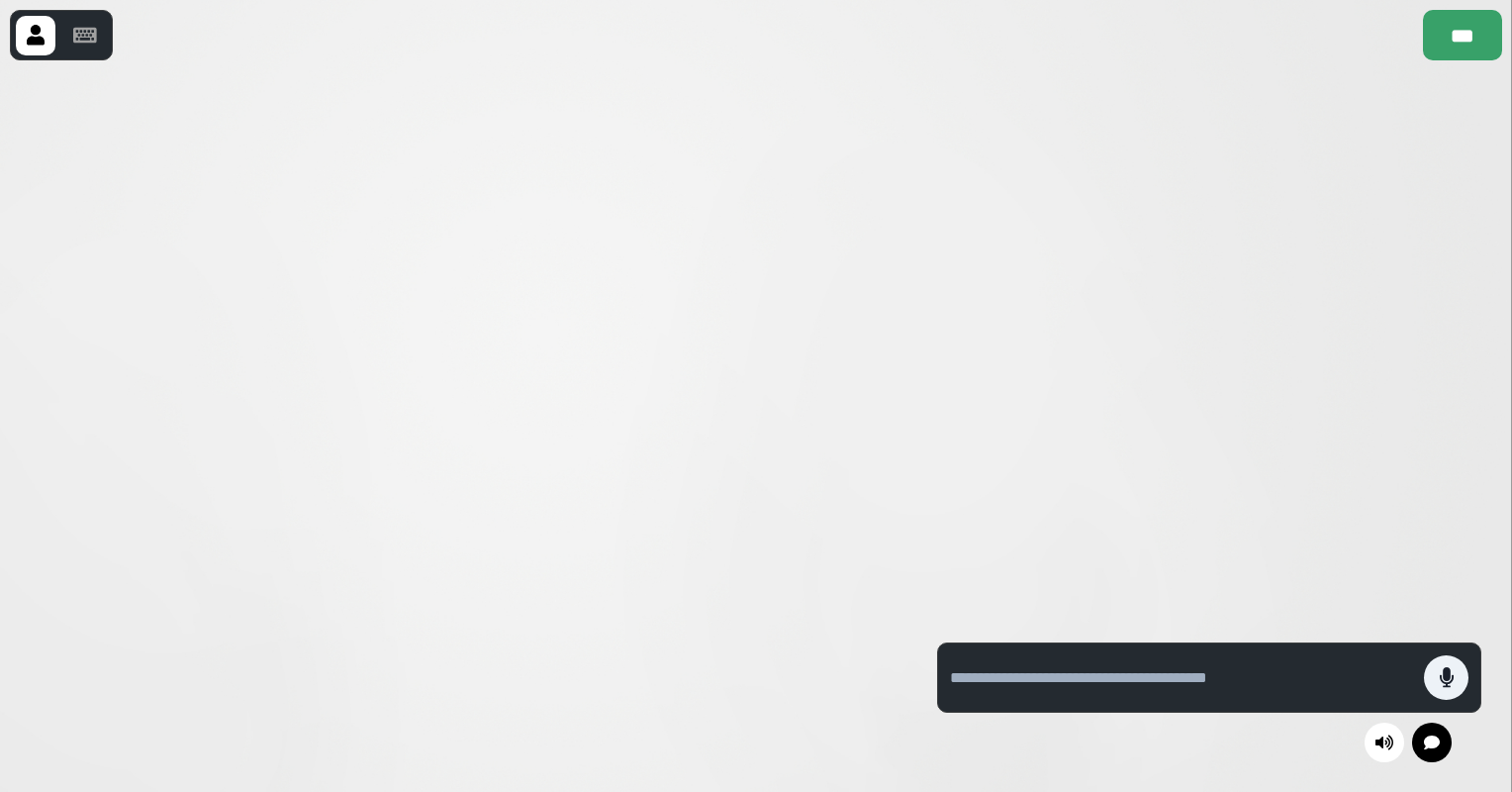 click on "***" at bounding box center [756, 35] 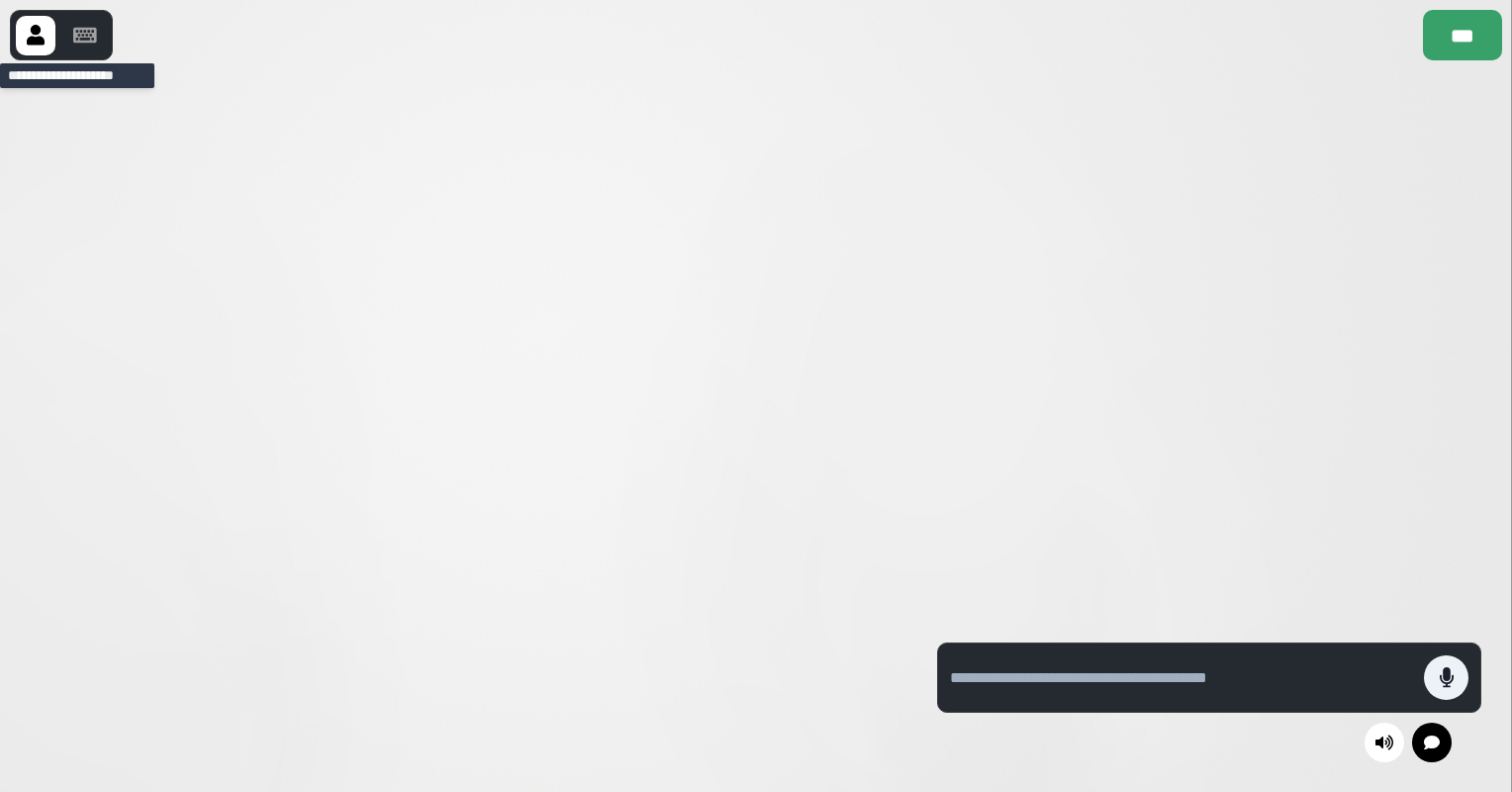 click at bounding box center (36, 35) 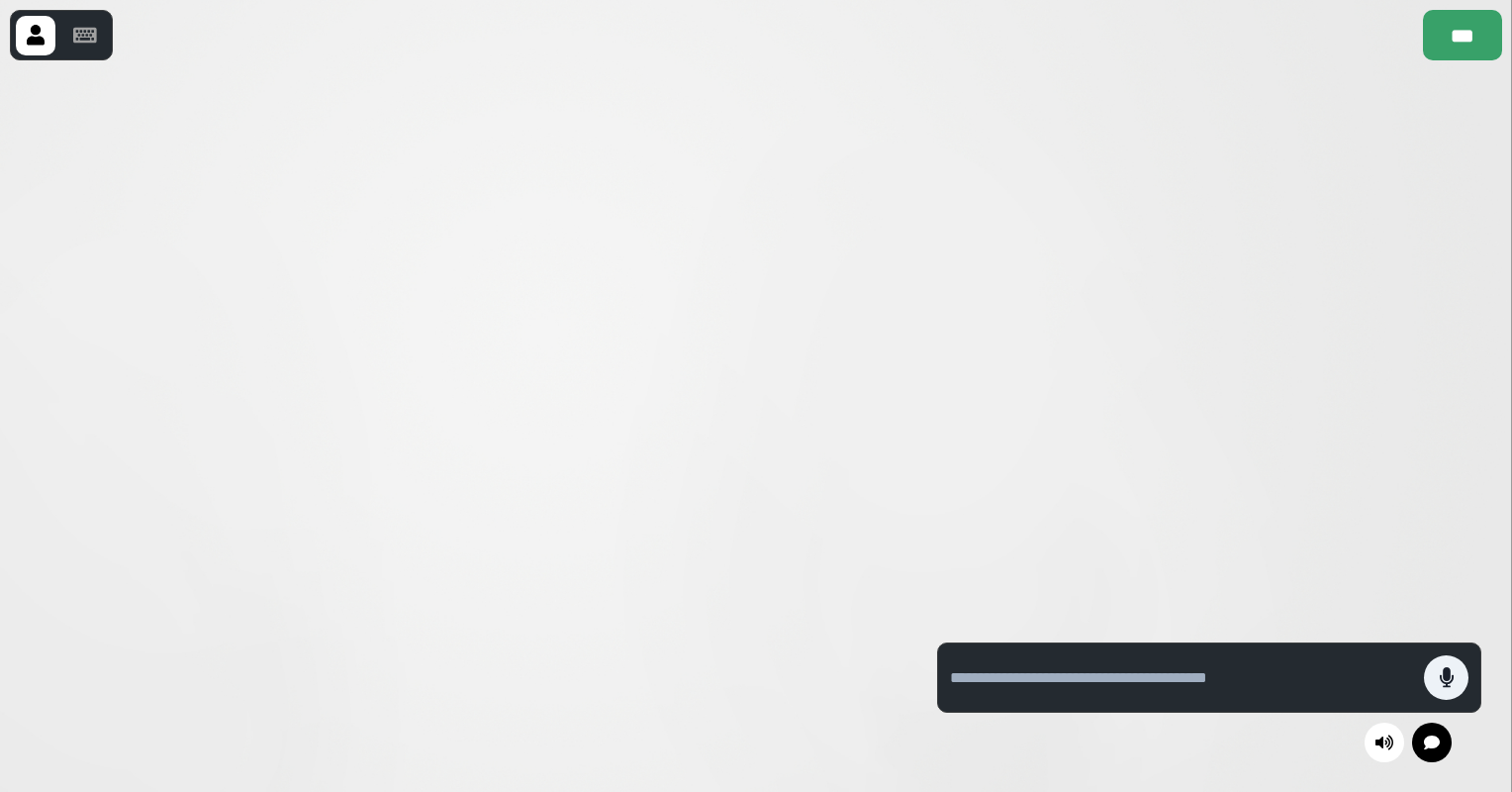 click at bounding box center [453, 426] 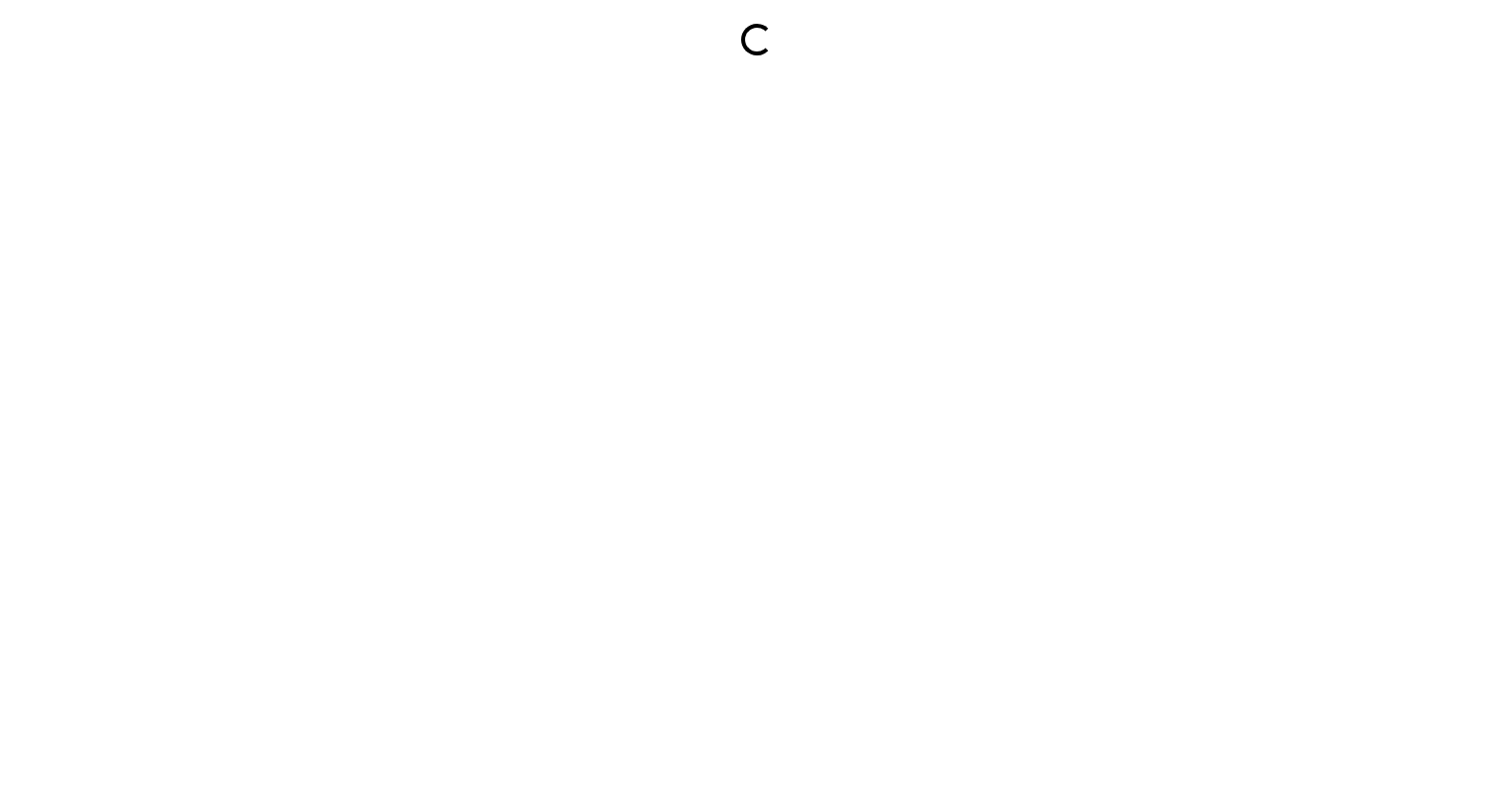 scroll, scrollTop: 0, scrollLeft: 0, axis: both 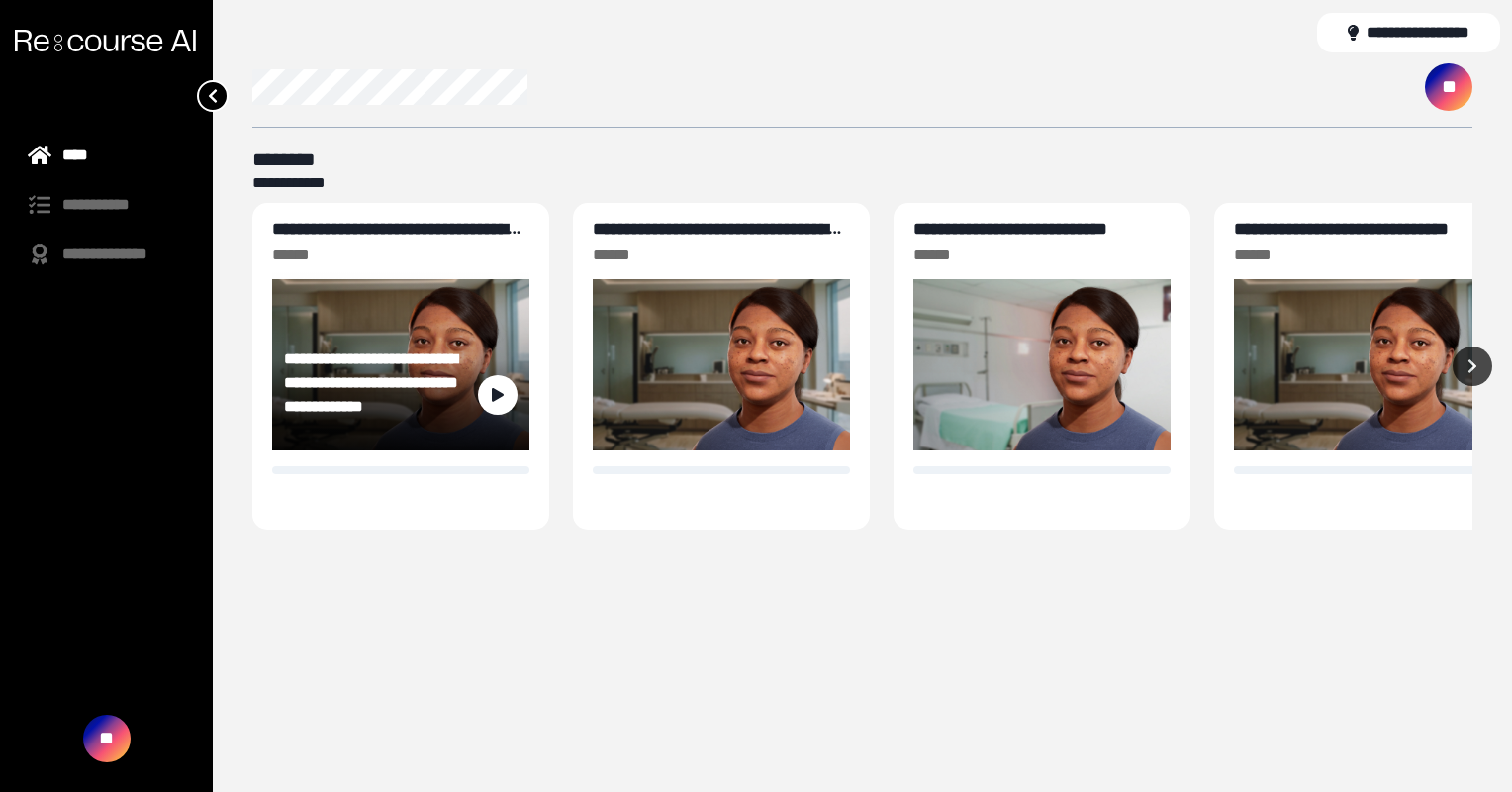 click on "**********" at bounding box center (396, 239) 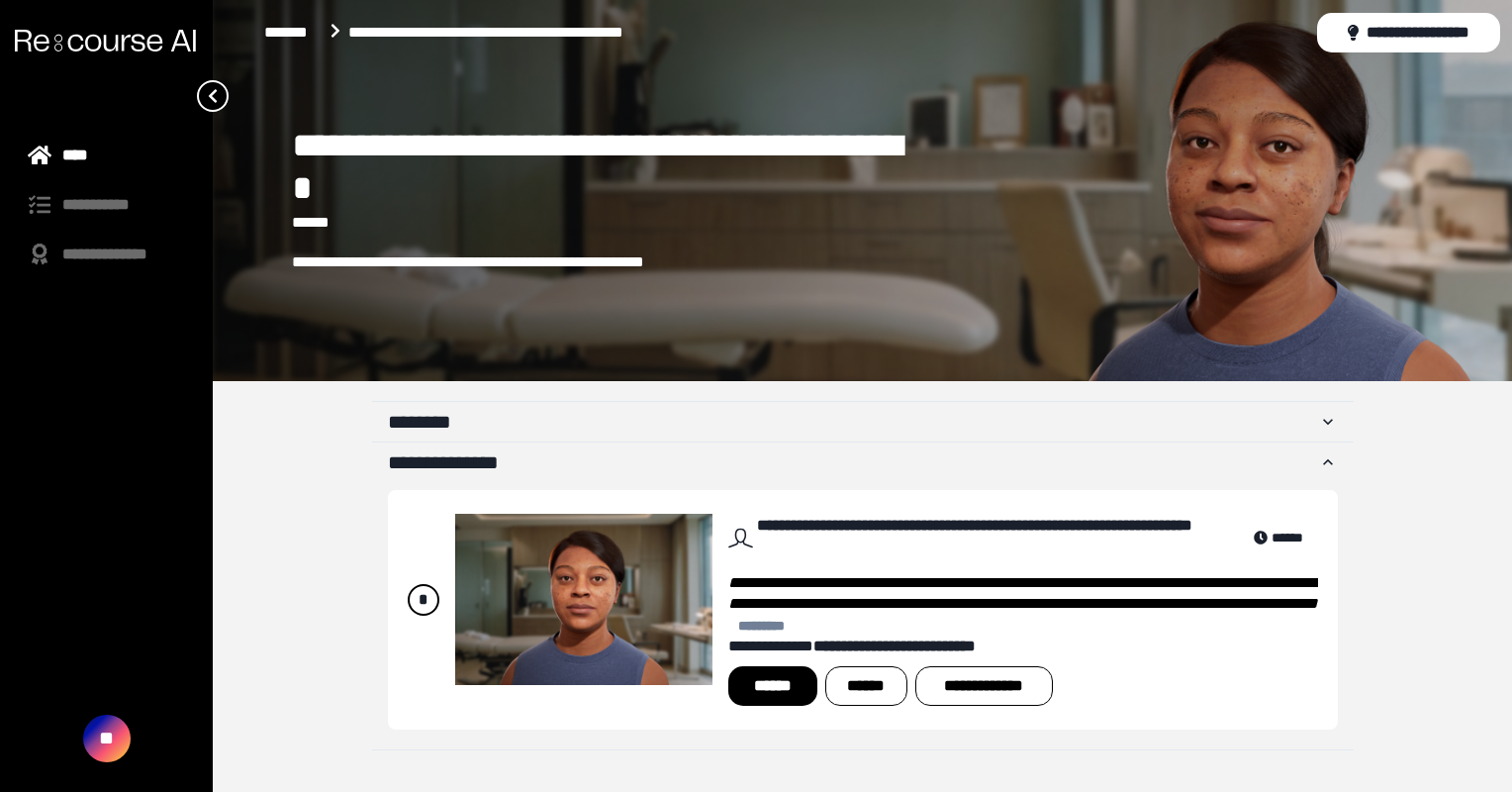click on "******" at bounding box center (773, 686) 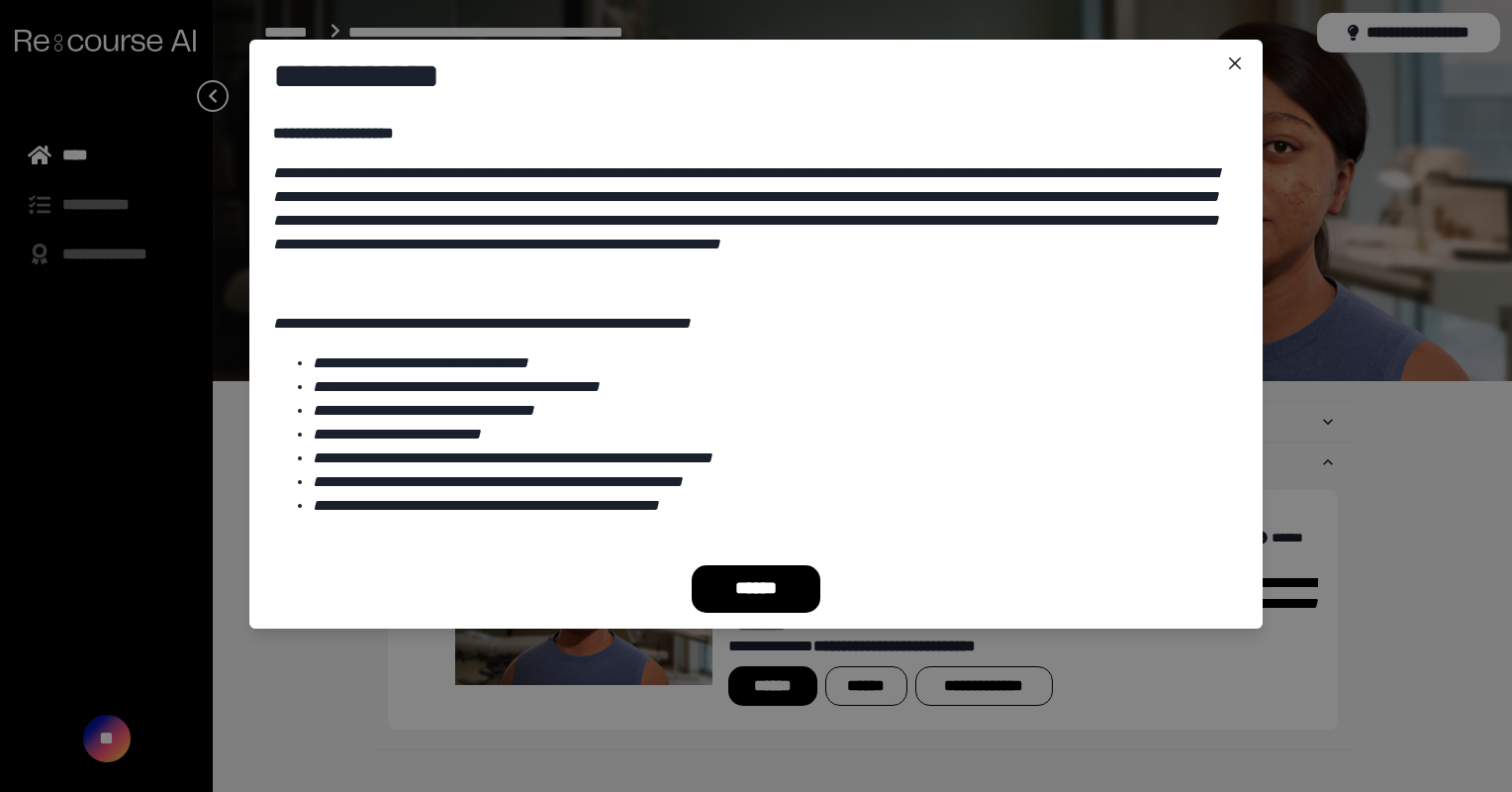 click on "**********" at bounding box center (756, 396) 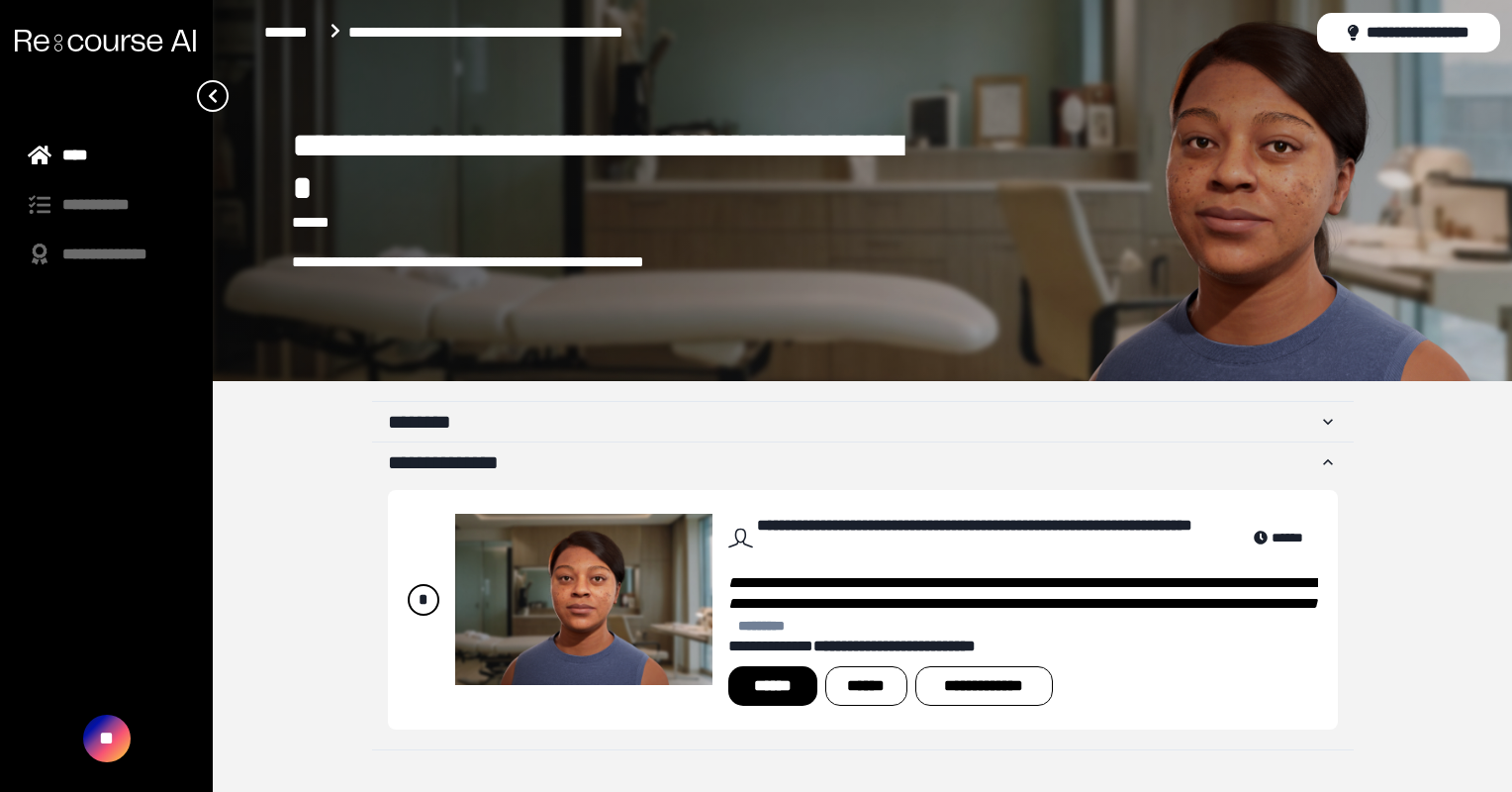 type 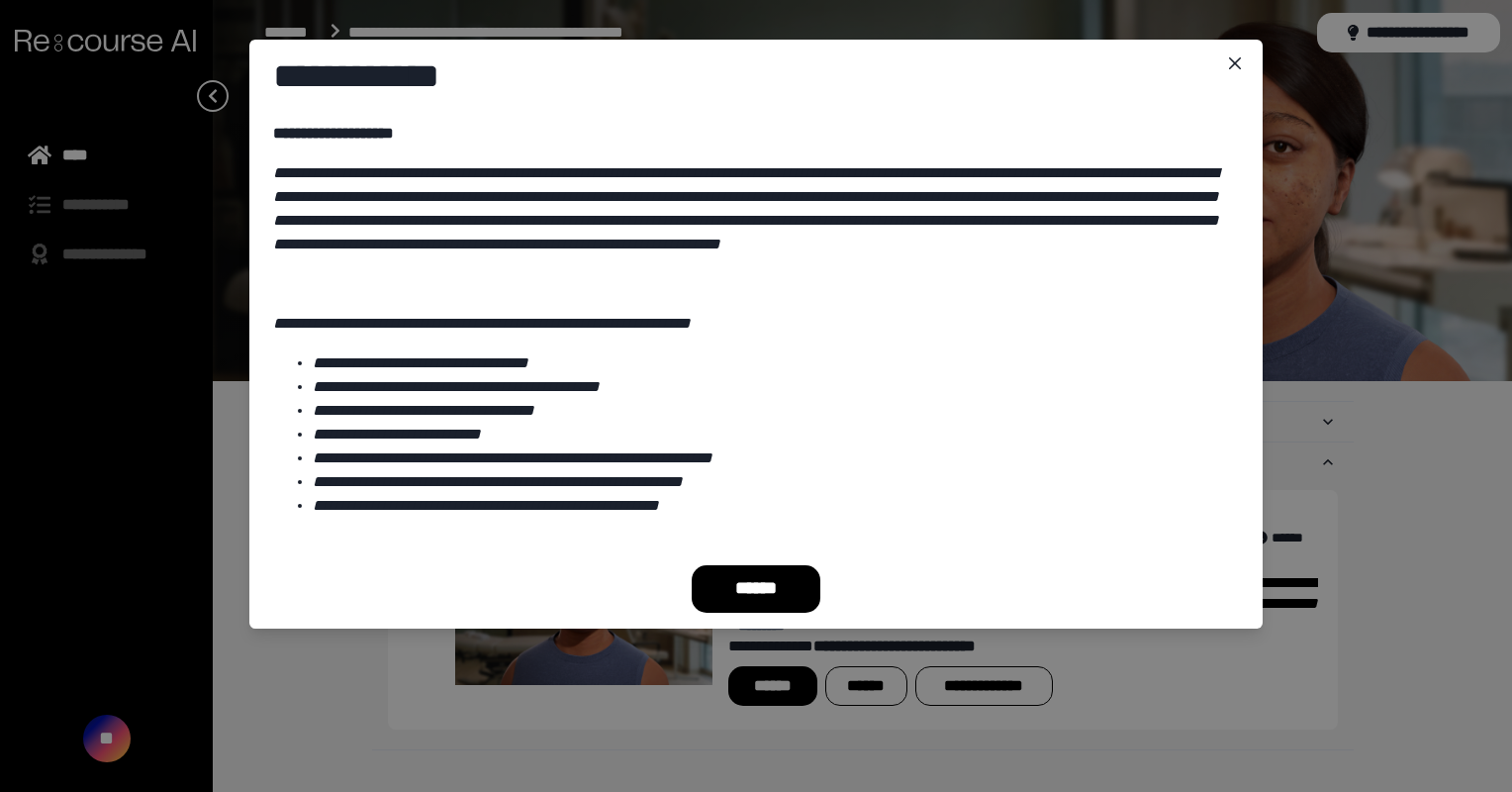 click on "******" at bounding box center [756, 589] 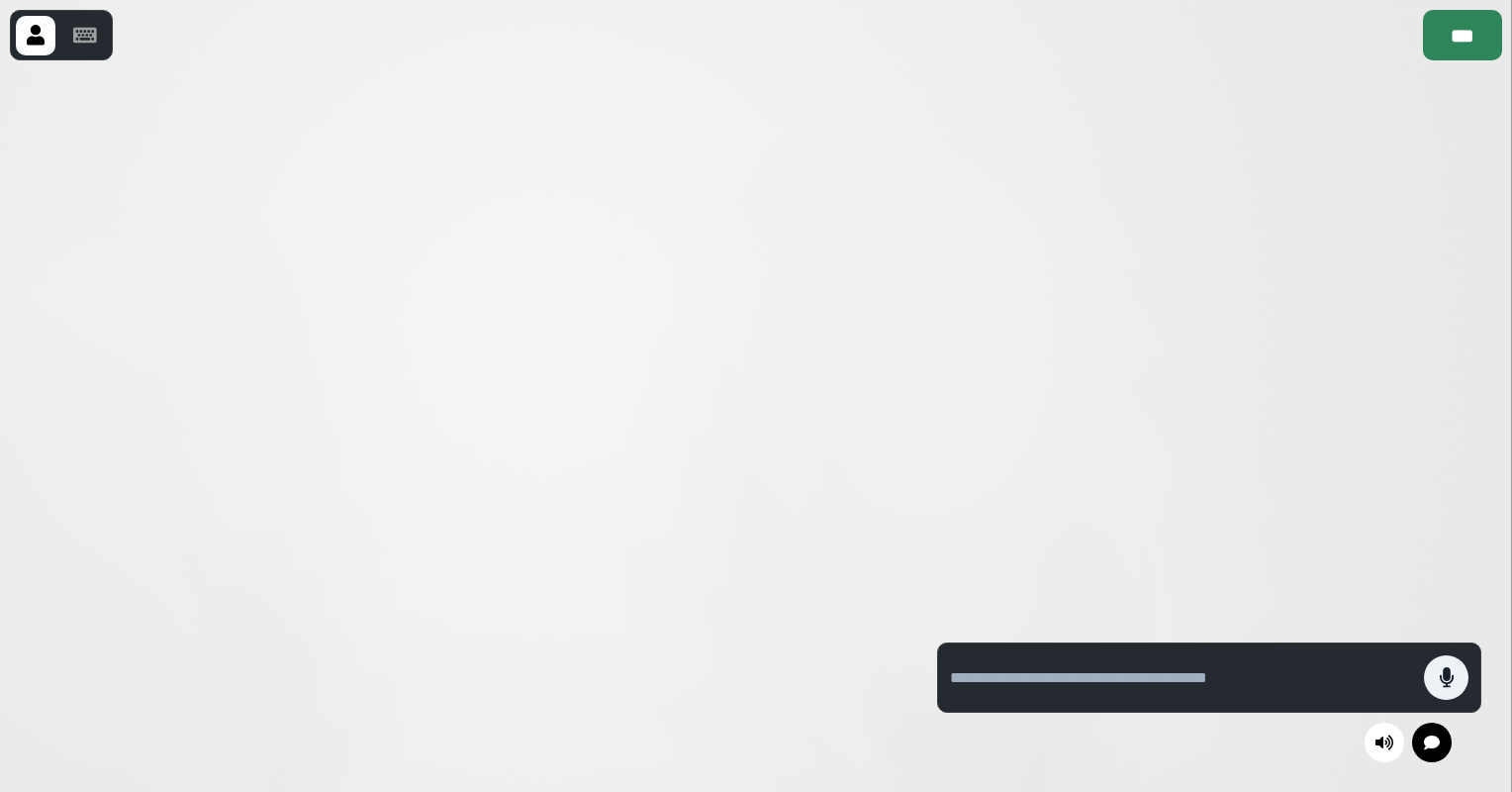 click on "***" at bounding box center (1463, 35) 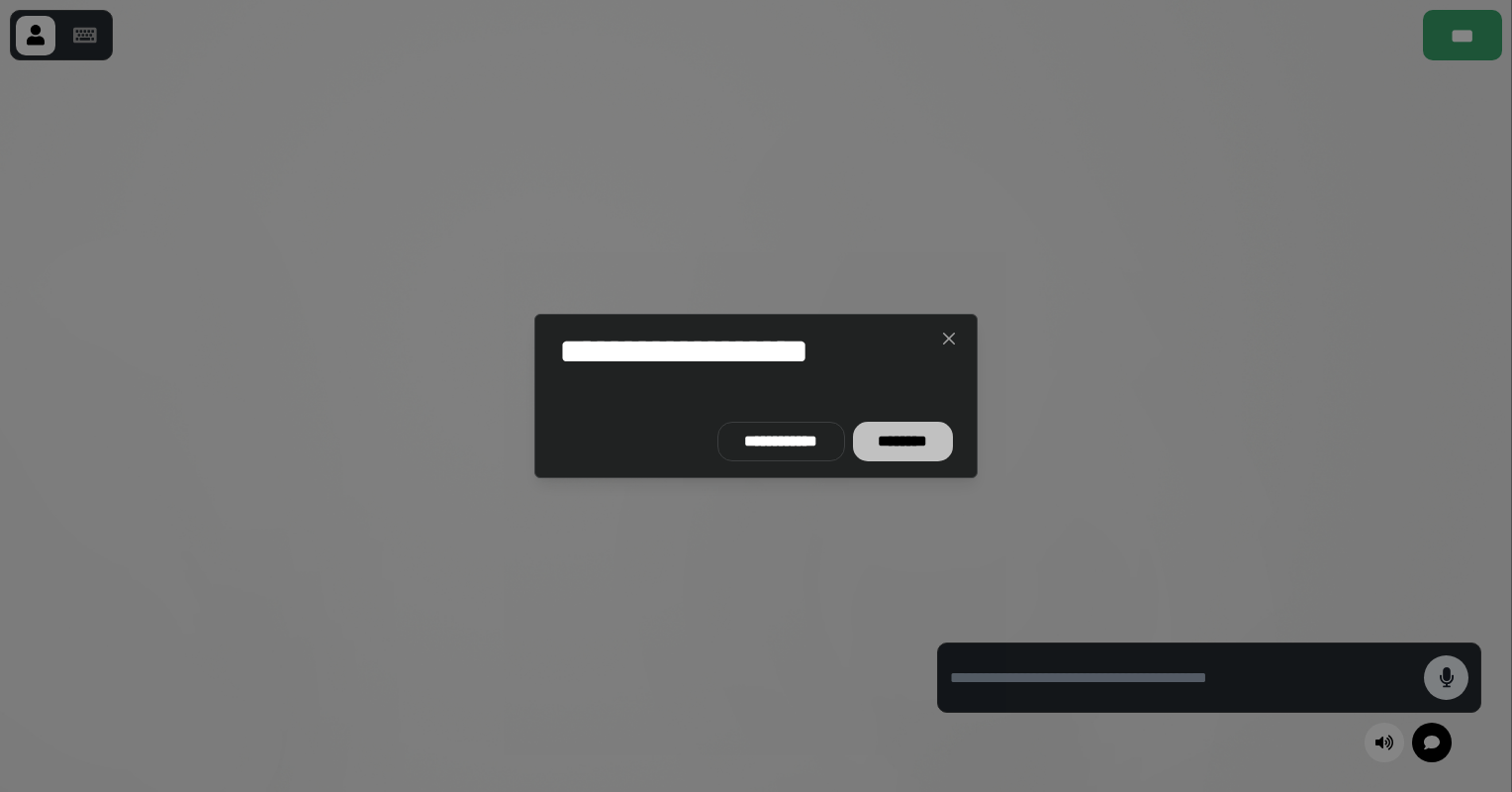 click on "********" at bounding box center (902, 442) 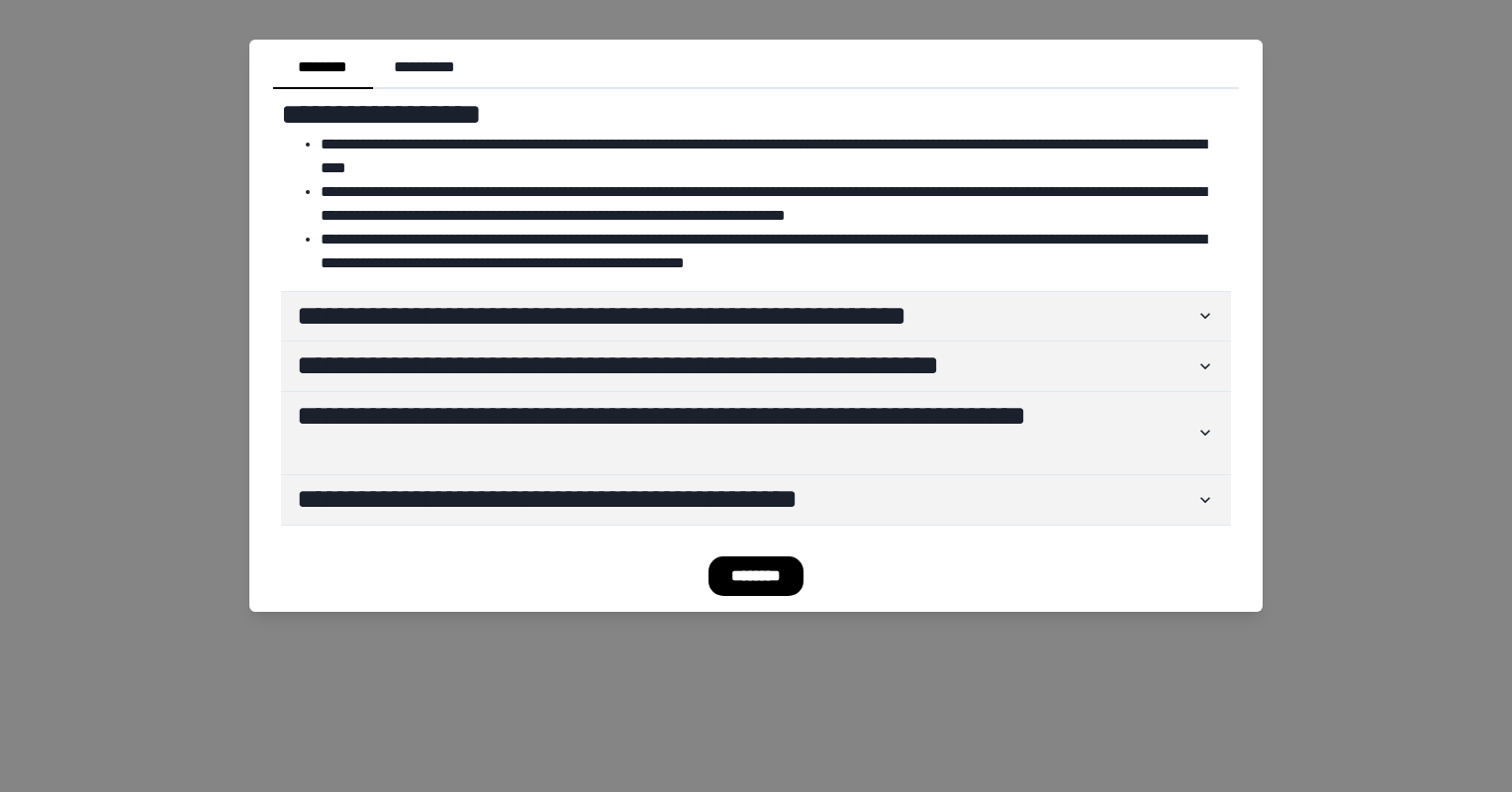 click on "********" at bounding box center (756, 576) 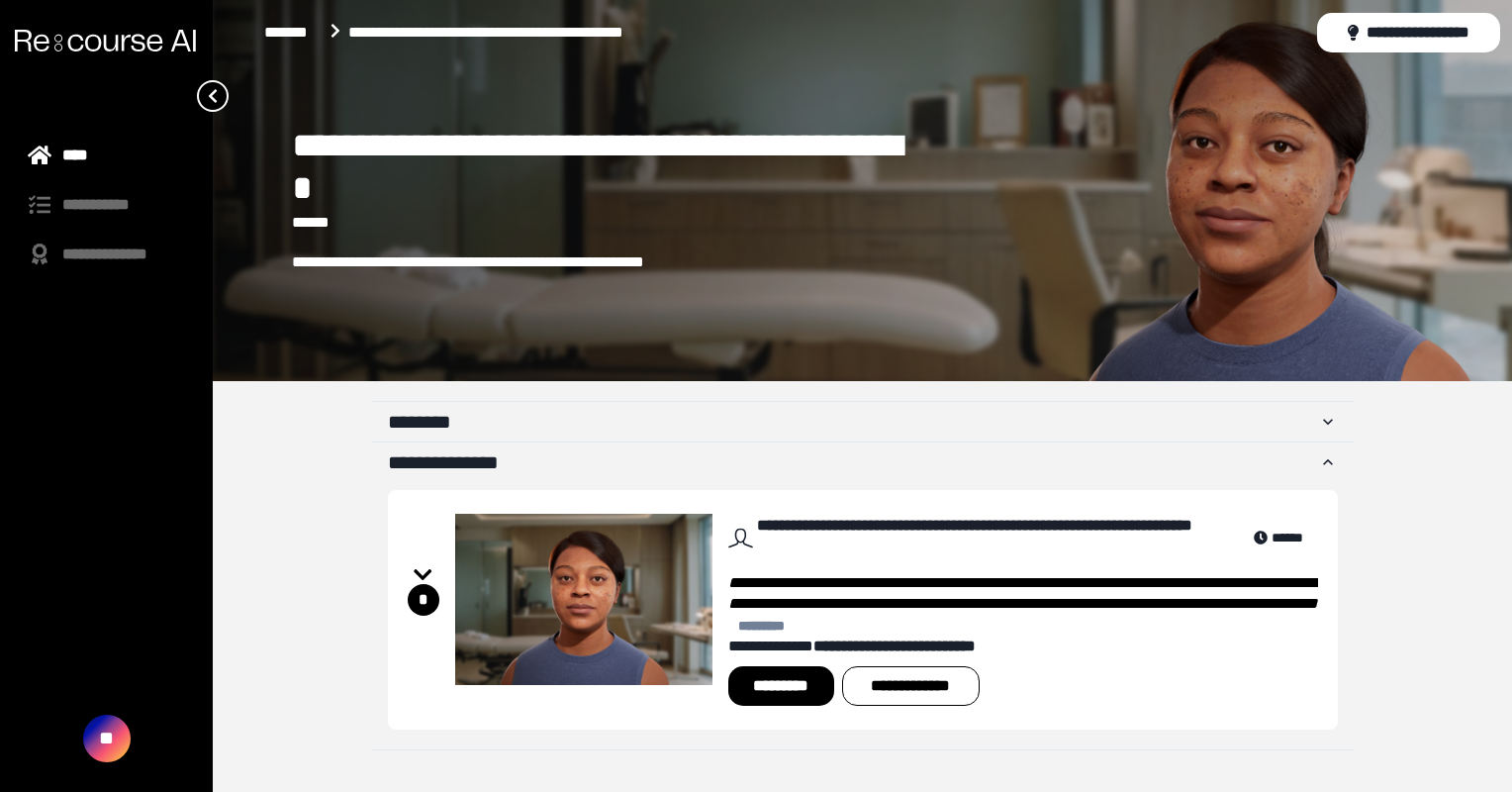 click on "**" at bounding box center (107, 739) 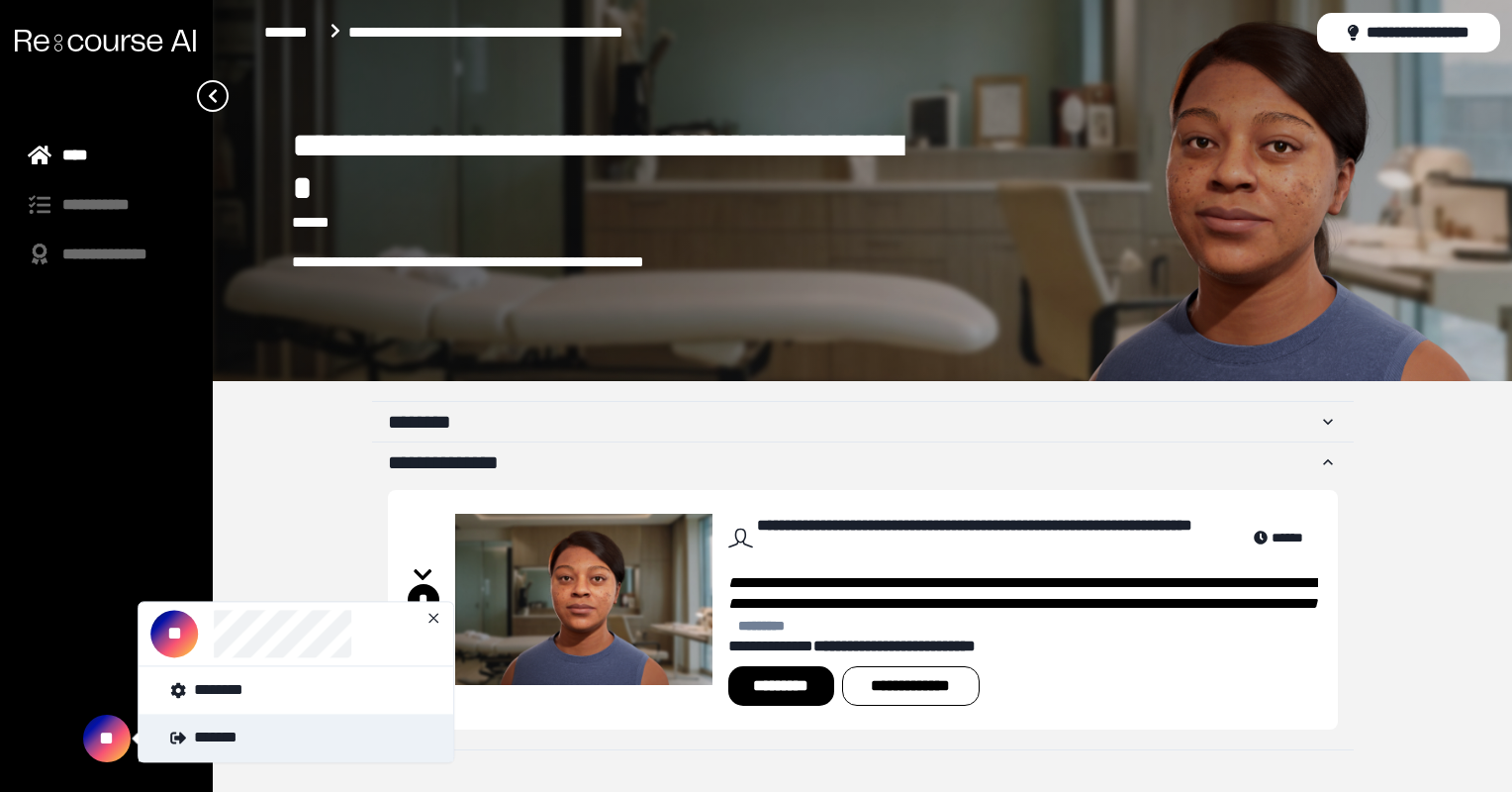 click on "*******" at bounding box center [296, 738] 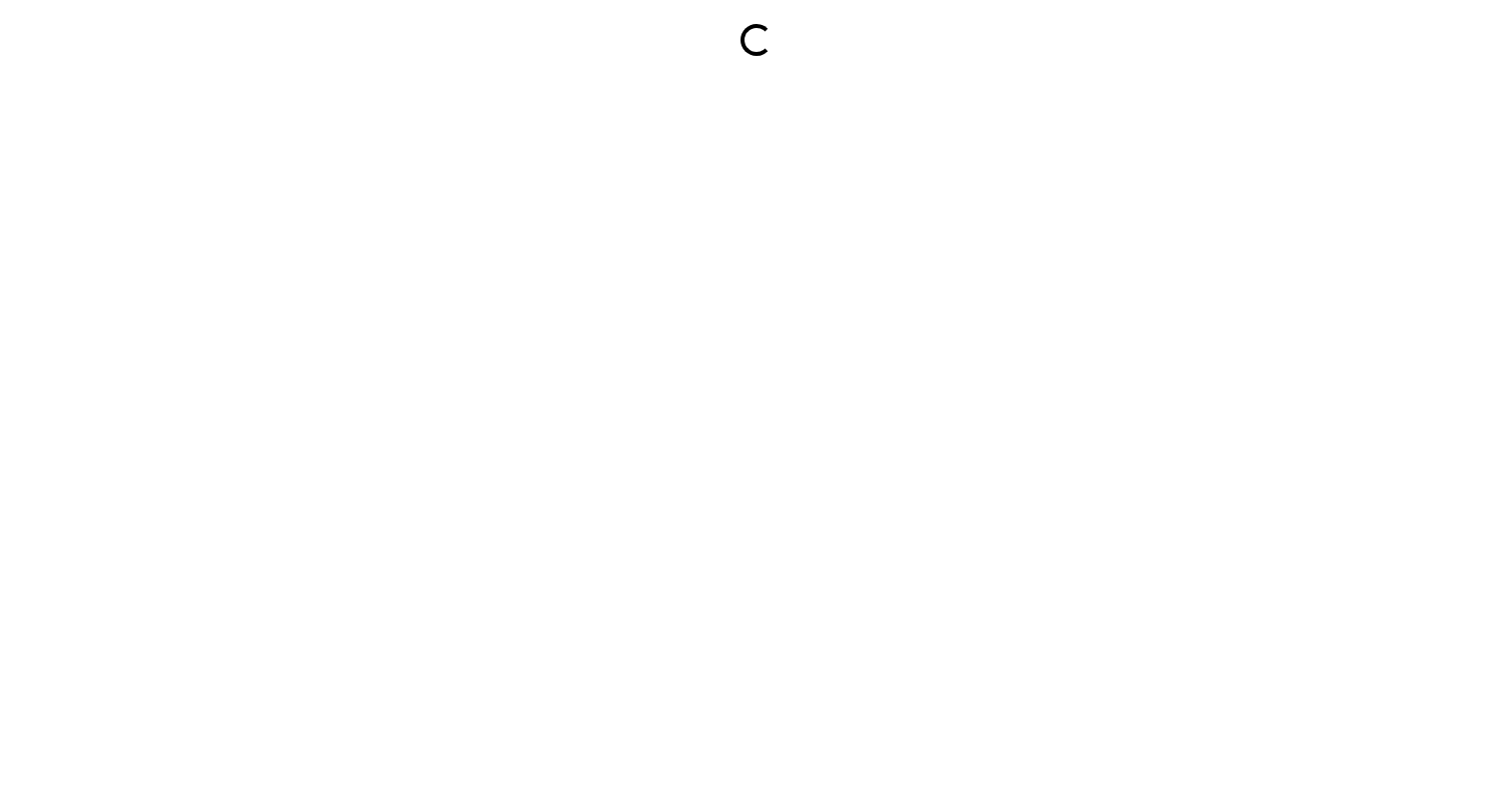 scroll, scrollTop: 0, scrollLeft: 0, axis: both 